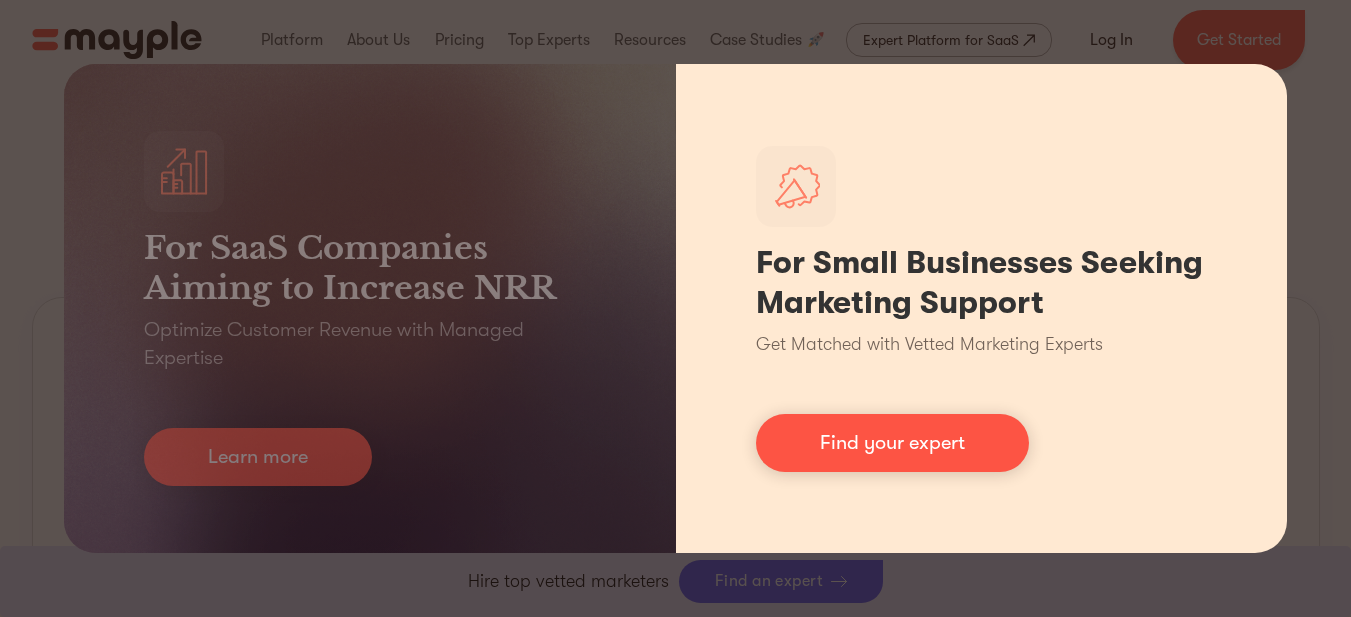 scroll, scrollTop: 830, scrollLeft: 0, axis: vertical 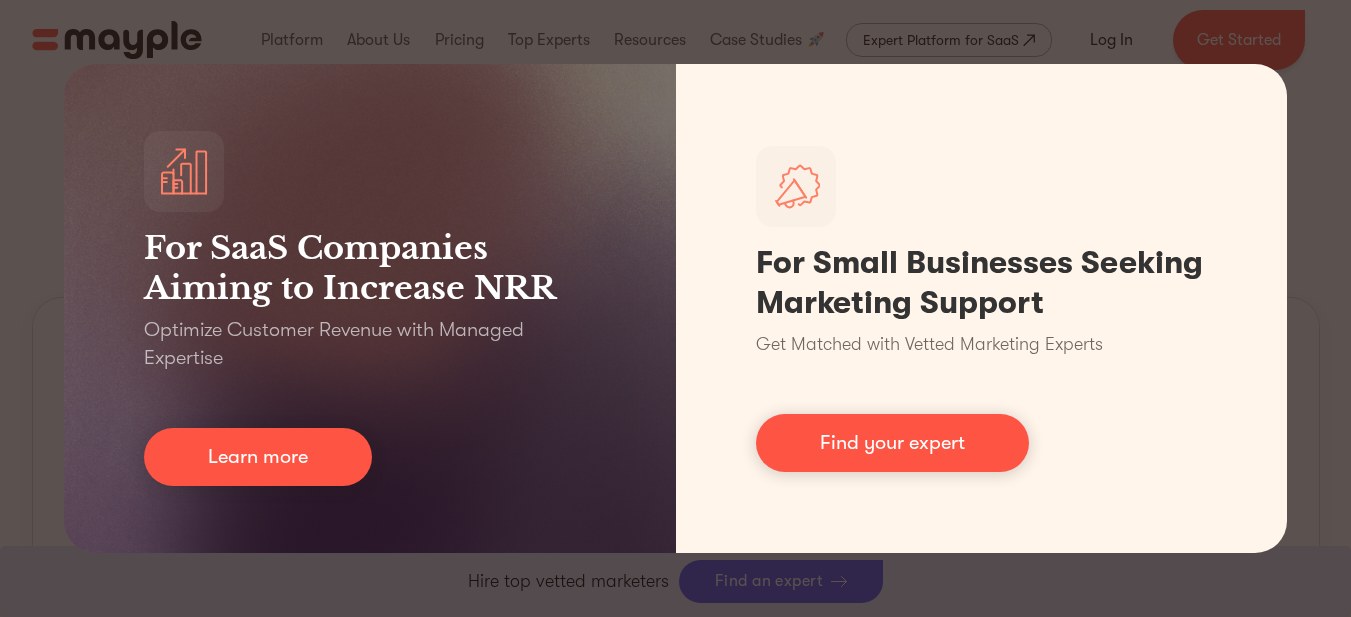 click on "For SaaS Companies Aiming to Increase NRR Optimize Customer Revenue with Managed Expertise Learn more For Small Businesses Seeking Marketing Support Get Matched with Vetted Marketing Experts Find your expert" at bounding box center [675, 308] 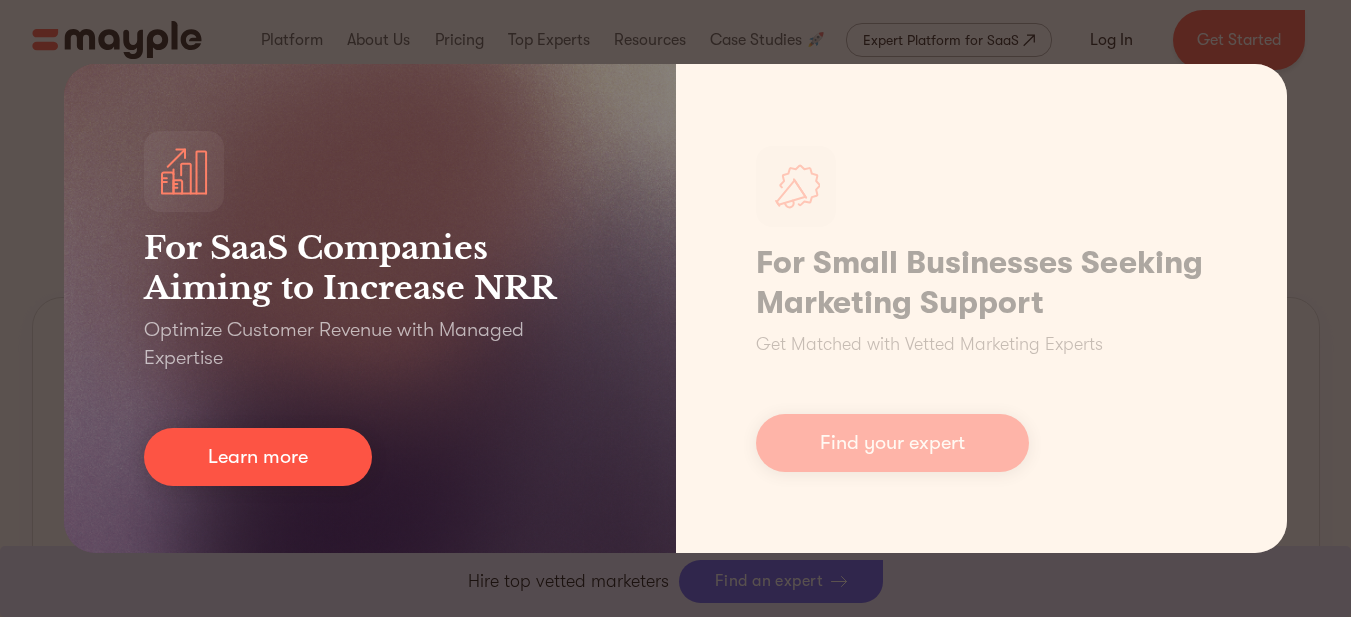 click on "For SaaS Companies Aiming to Increase NRR Optimize Customer Revenue with Managed Expertise Learn more" at bounding box center [370, 308] 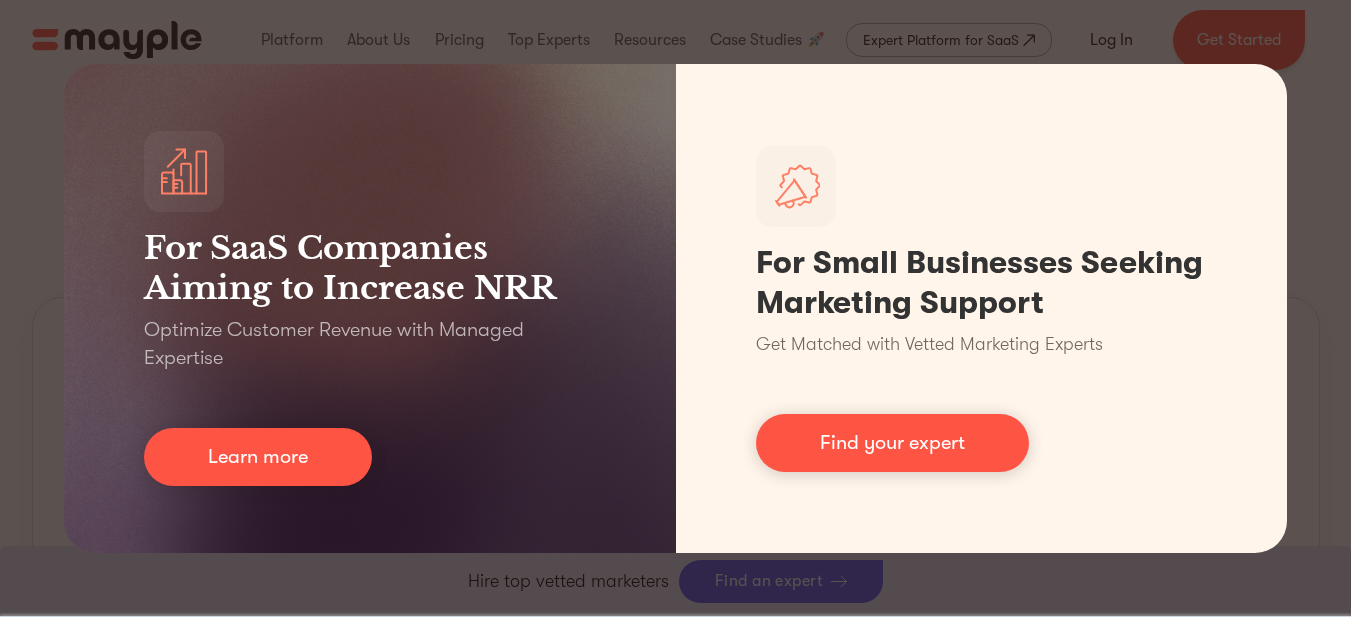 click on "For SaaS Companies Aiming to Increase NRR Optimize Customer Revenue with Managed Expertise Learn more For Small Businesses Seeking Marketing Support Get Matched with Vetted Marketing Experts Find your expert" at bounding box center [675, 308] 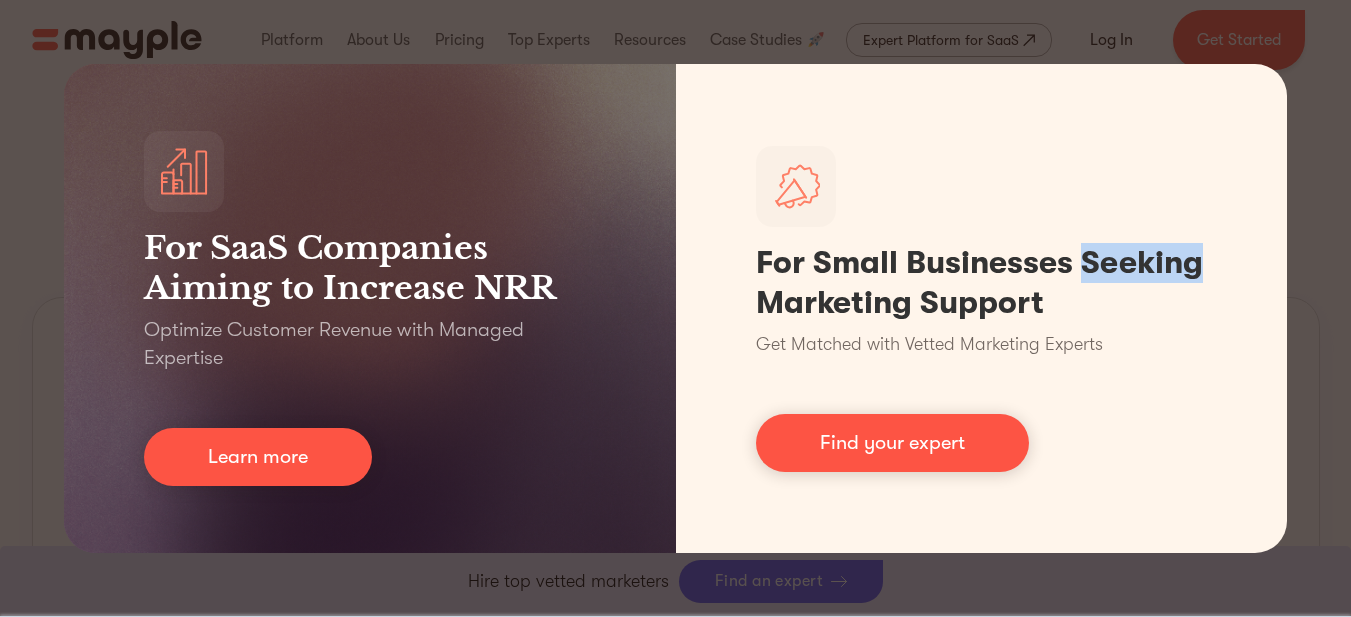 click on "For SaaS Companies Aiming to Increase NRR Optimize Customer Revenue with Managed Expertise Learn more For Small Businesses Seeking Marketing Support Get Matched with Vetted Marketing Experts Find your expert" at bounding box center (675, 308) 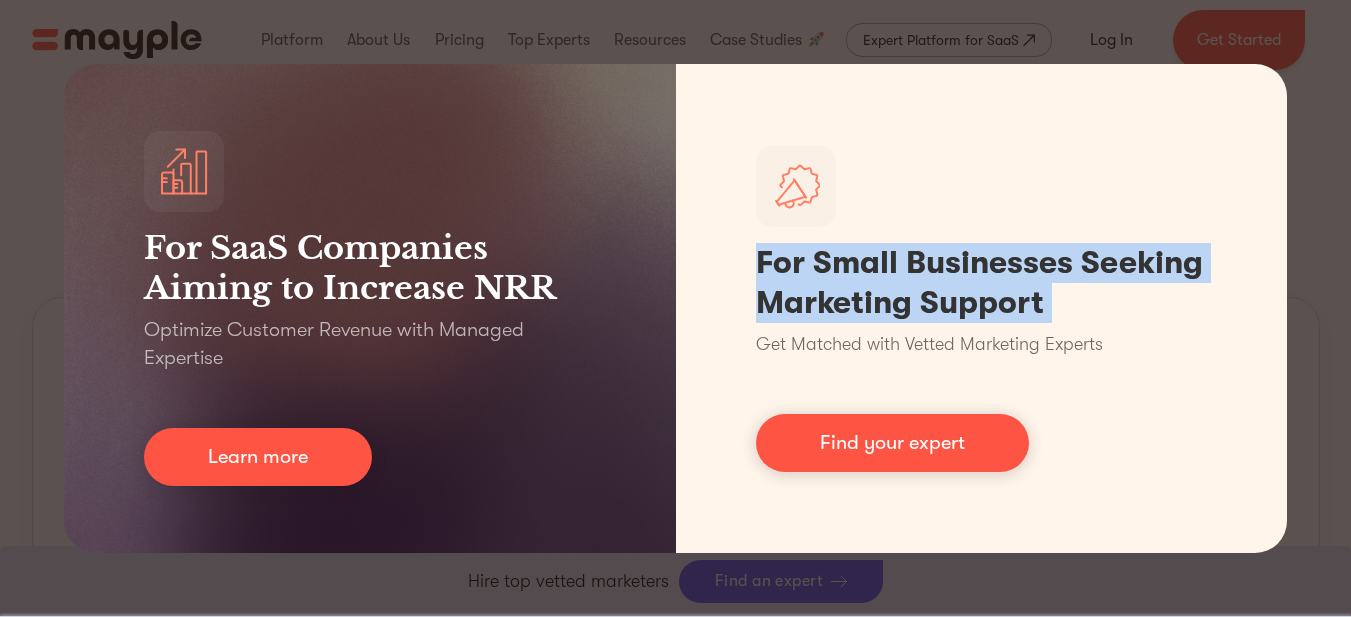 click on "For SaaS Companies Aiming to Increase NRR Optimize Customer Revenue with Managed Expertise Learn more For Small Businesses Seeking Marketing Support Get Matched with Vetted Marketing Experts Find your expert" at bounding box center (675, 308) 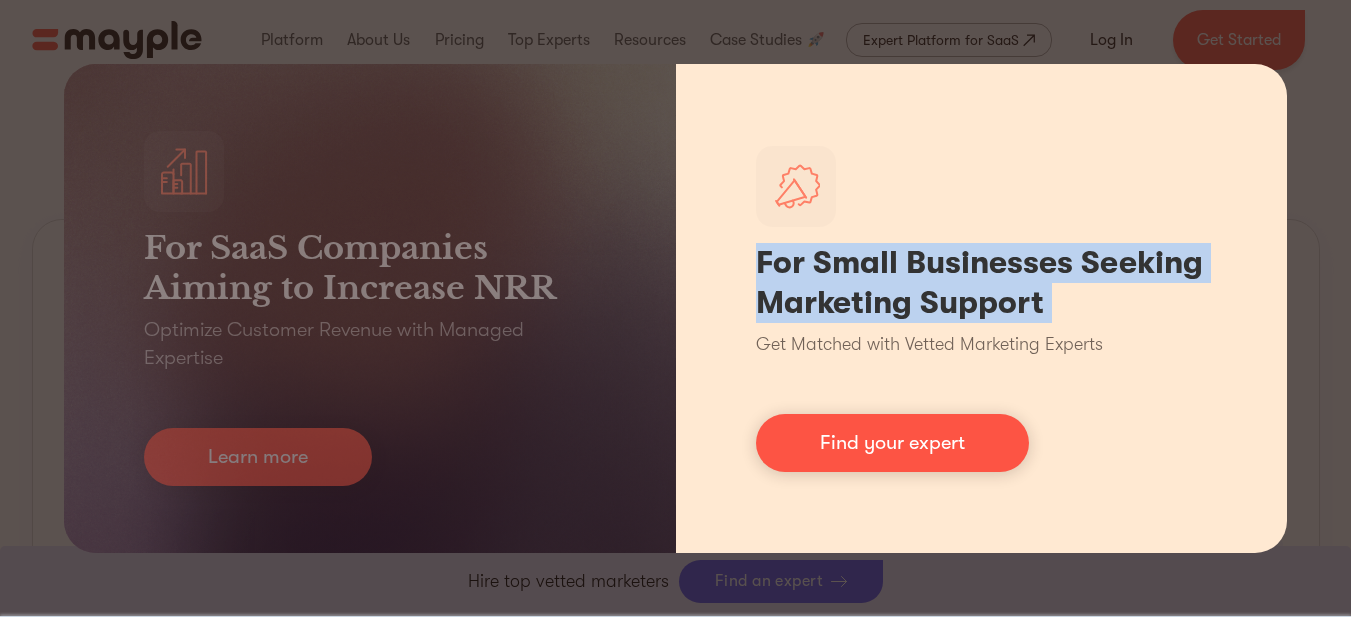 scroll, scrollTop: 430, scrollLeft: 0, axis: vertical 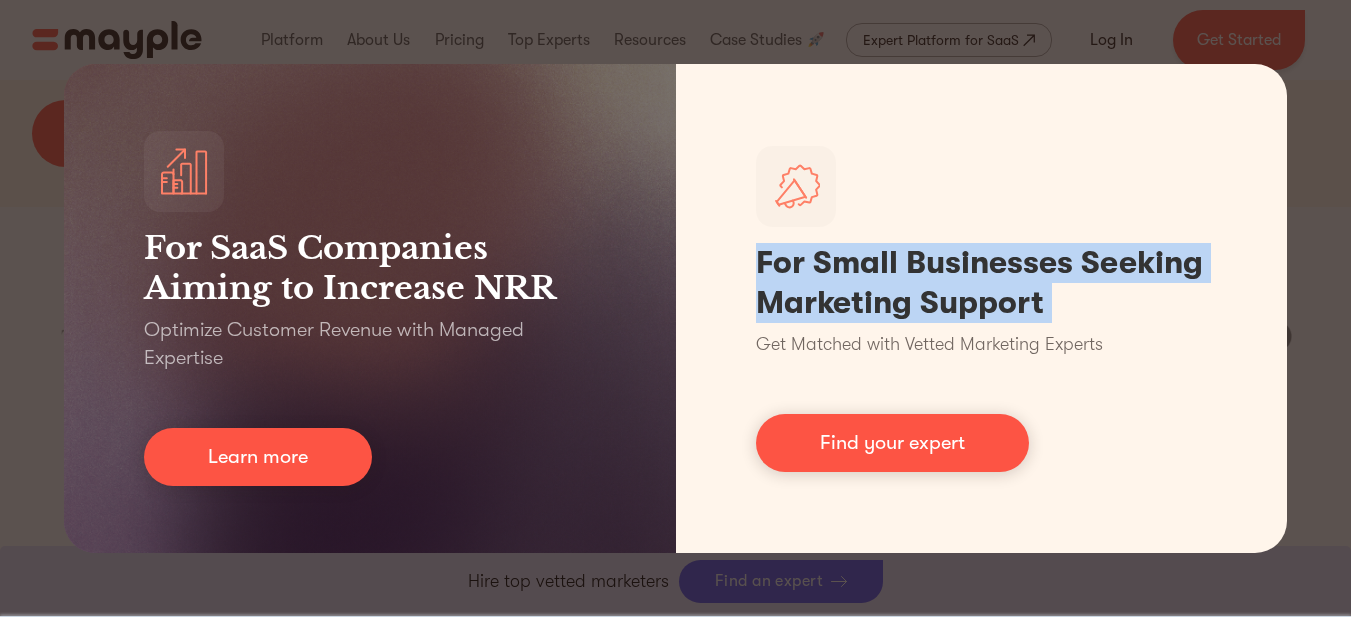 click on "For SaaS Companies Aiming to Increase NRR Optimize Customer Revenue with Managed Expertise Learn more For Small Businesses Seeking Marketing Support Get Matched with Vetted Marketing Experts Find your expert" at bounding box center [675, 308] 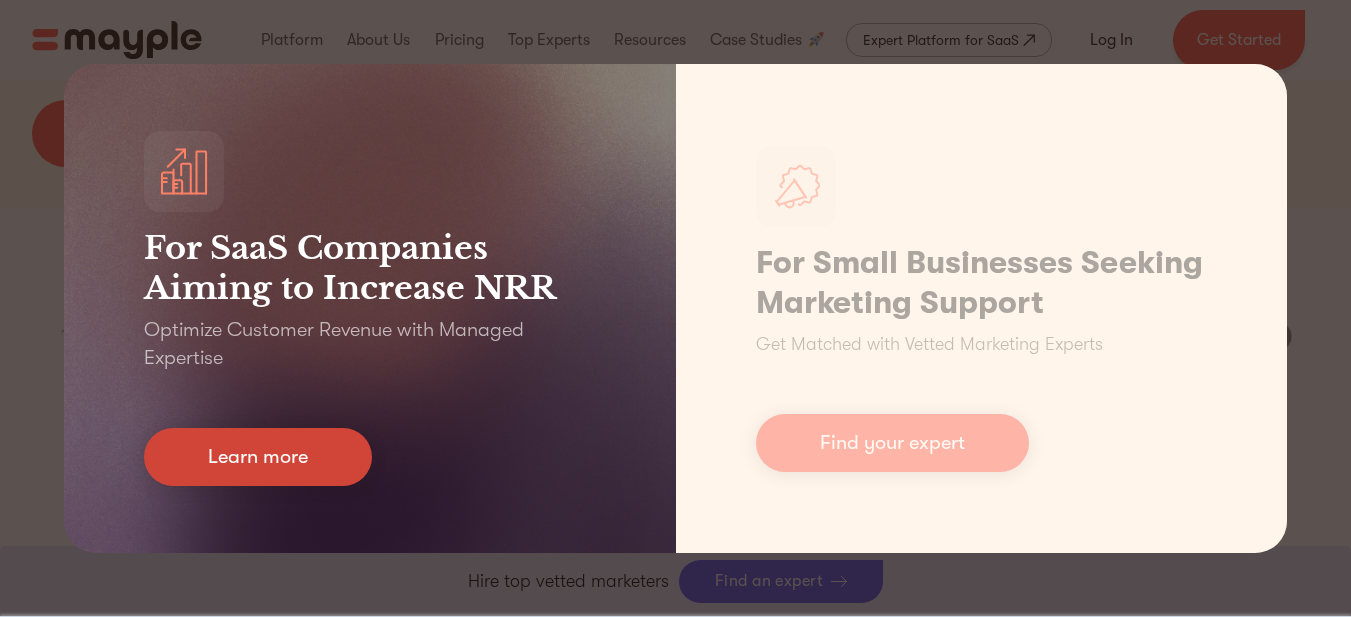 click on "Learn more" at bounding box center (258, 457) 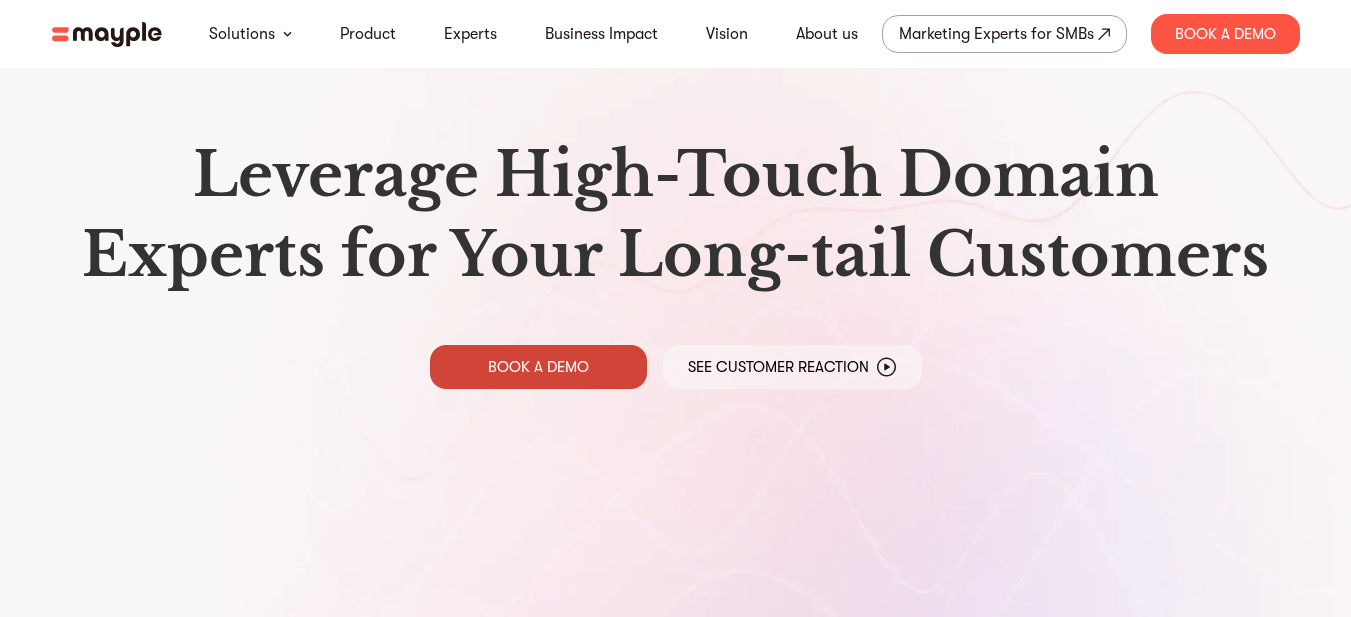 scroll, scrollTop: 533, scrollLeft: 0, axis: vertical 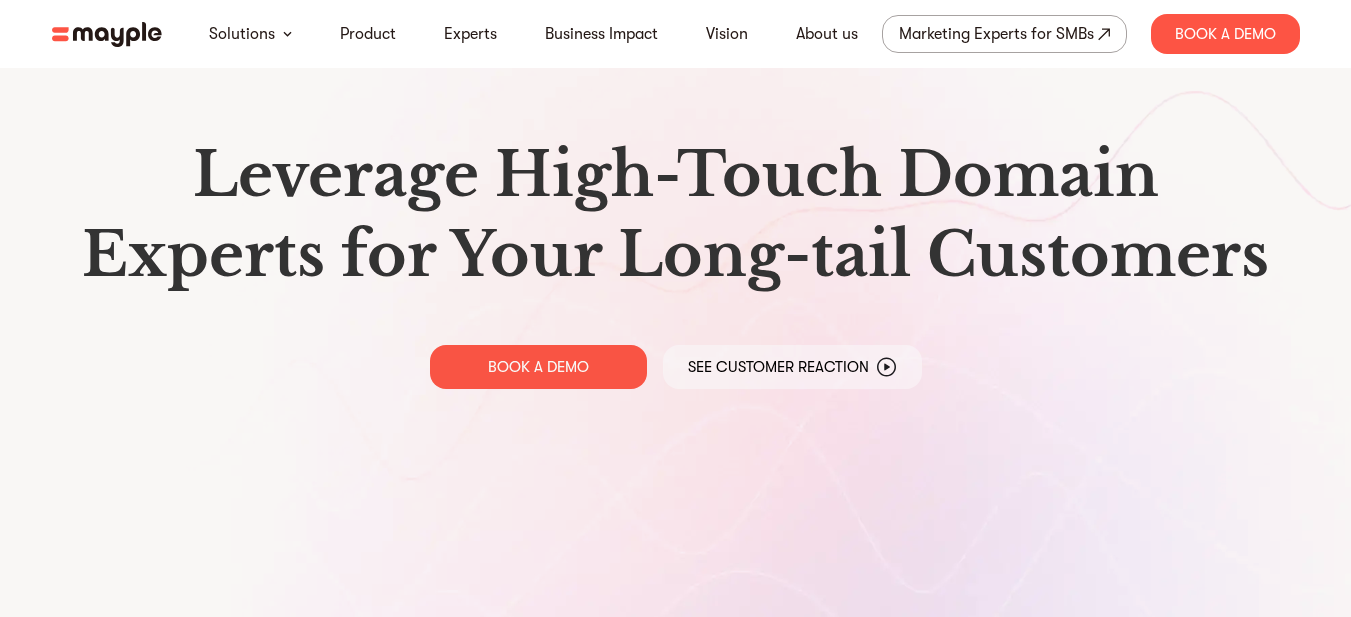 click at bounding box center [107, 34] 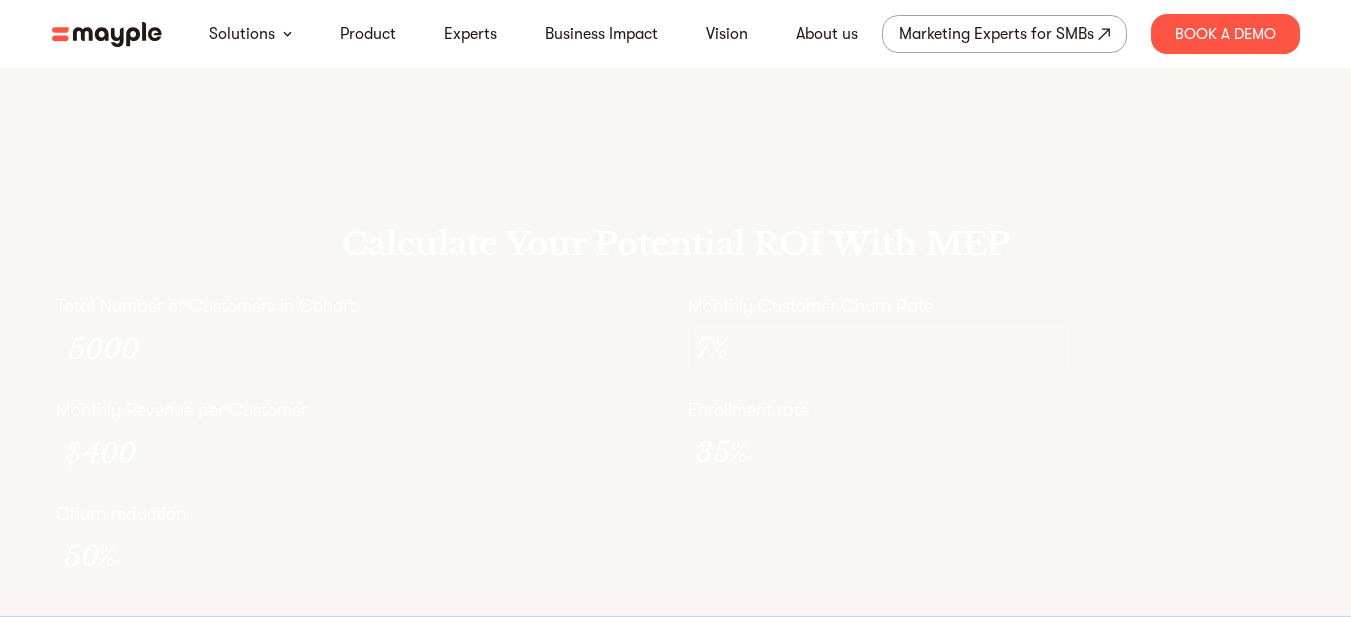 scroll, scrollTop: 5600, scrollLeft: 0, axis: vertical 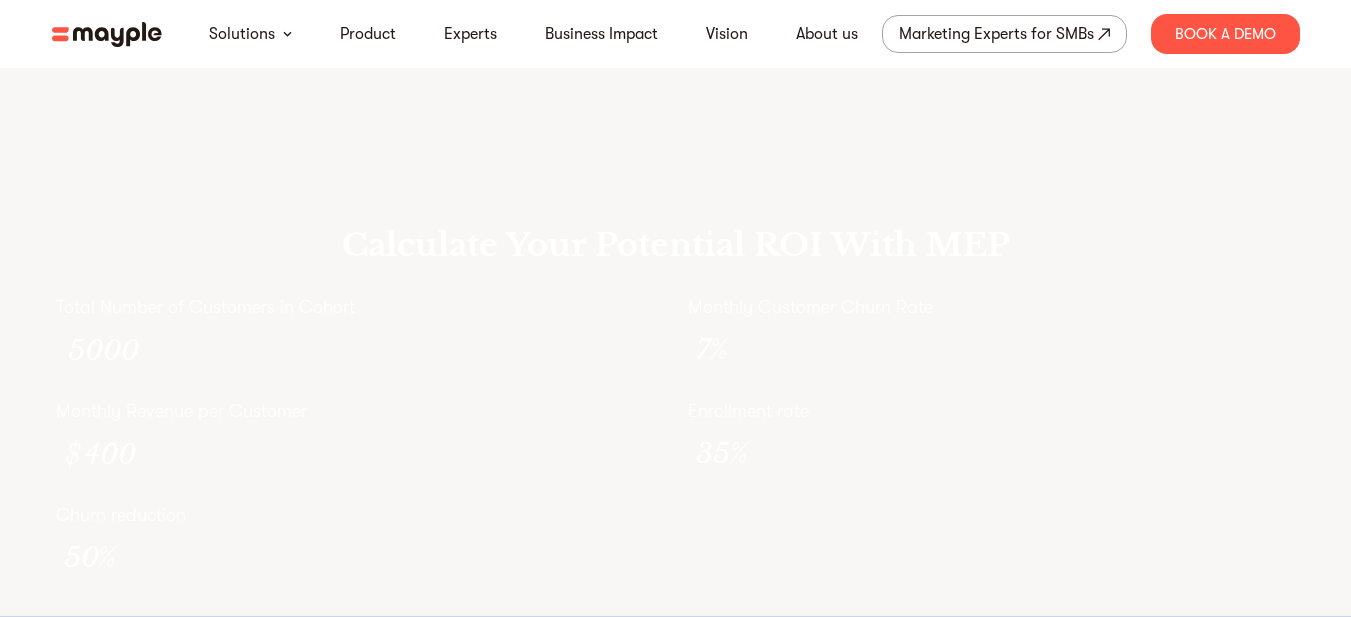 click on "Calculate Your Potential ROI With MEP" at bounding box center (676, 245) 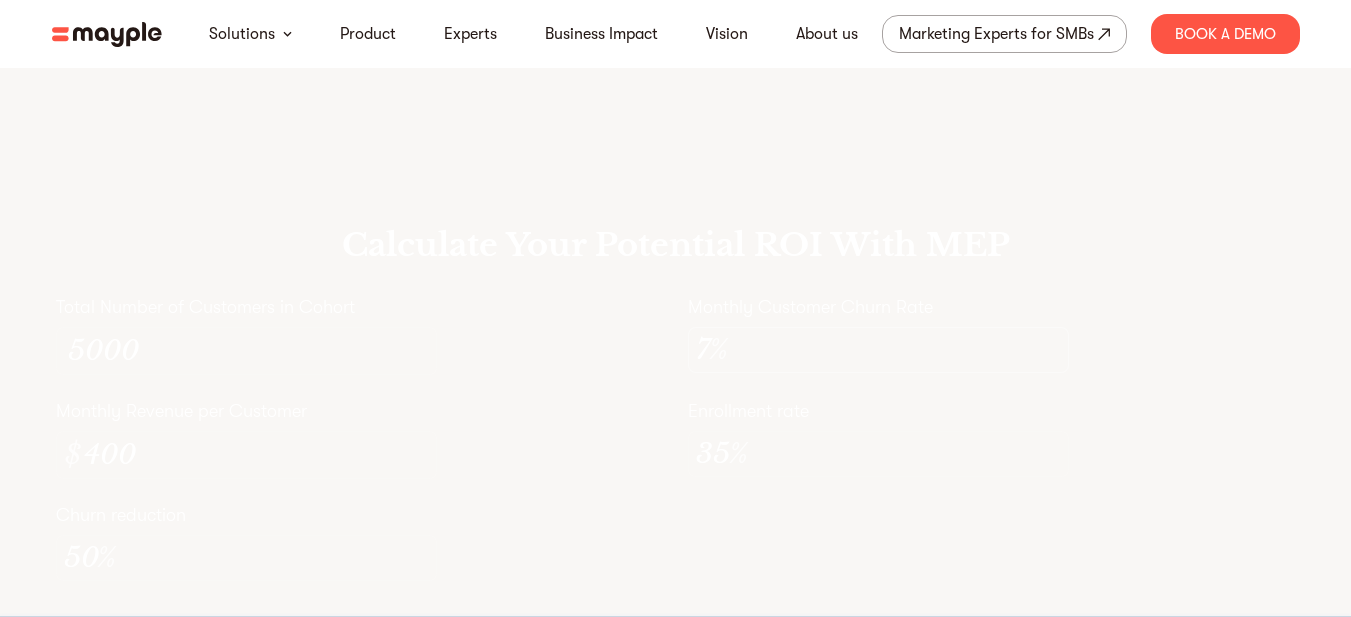 click on "Calculate Your Potential ROI With MEP" at bounding box center (676, 245) 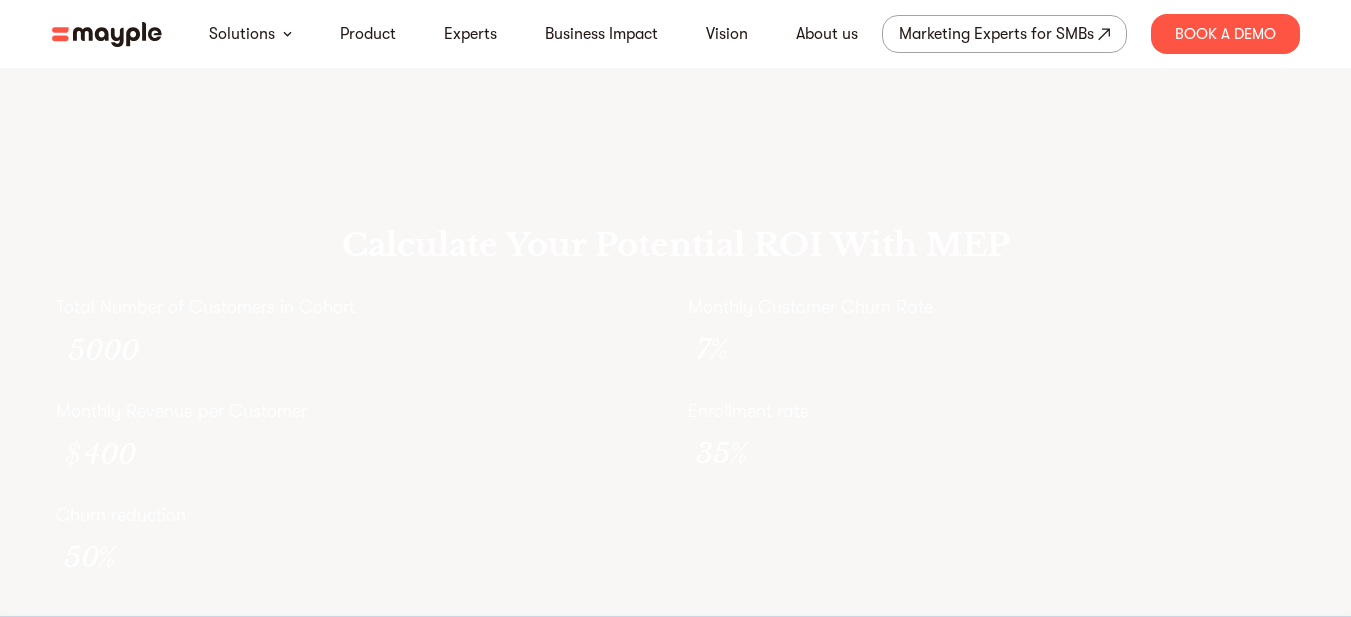click on "Monthly Customer Churn Rate
7
%" at bounding box center (992, 335) 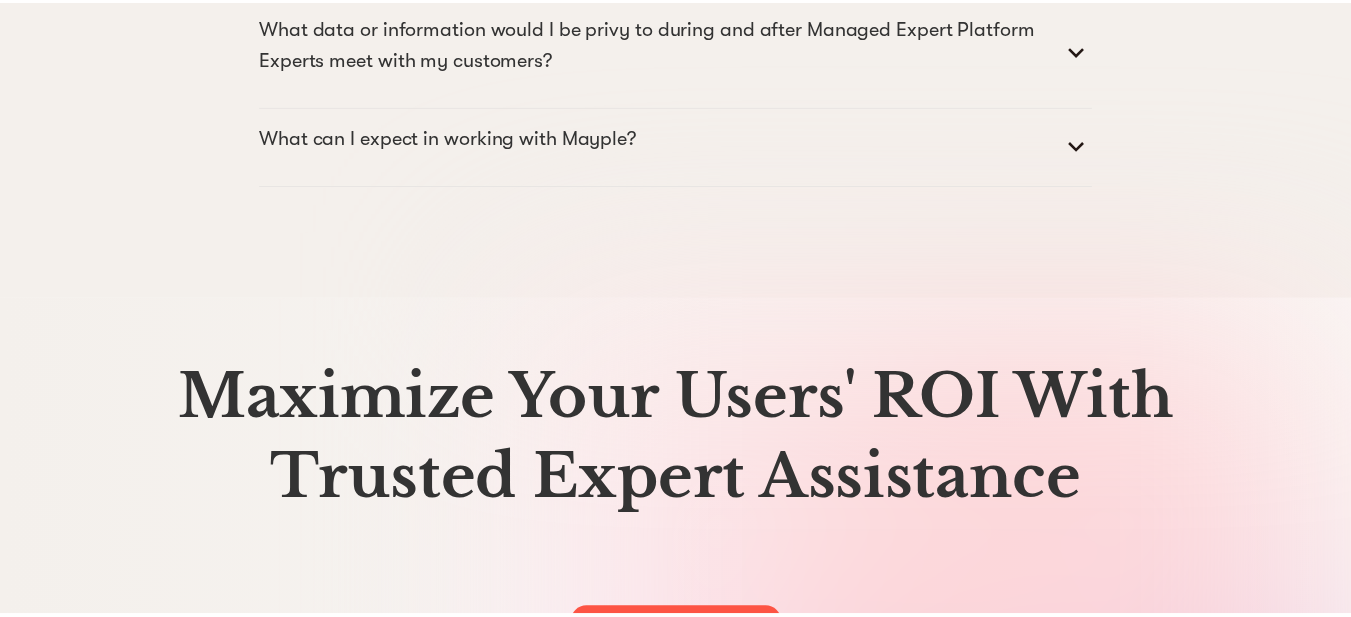 scroll, scrollTop: 10292, scrollLeft: 0, axis: vertical 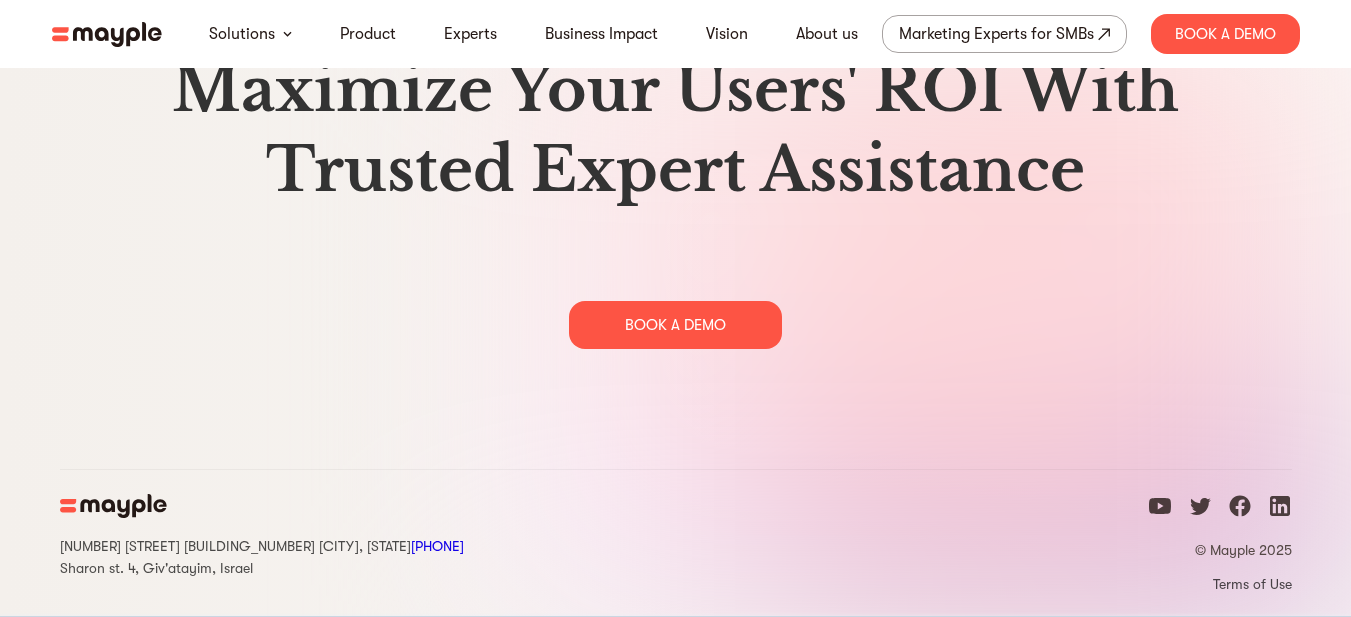 click at bounding box center [107, 34] 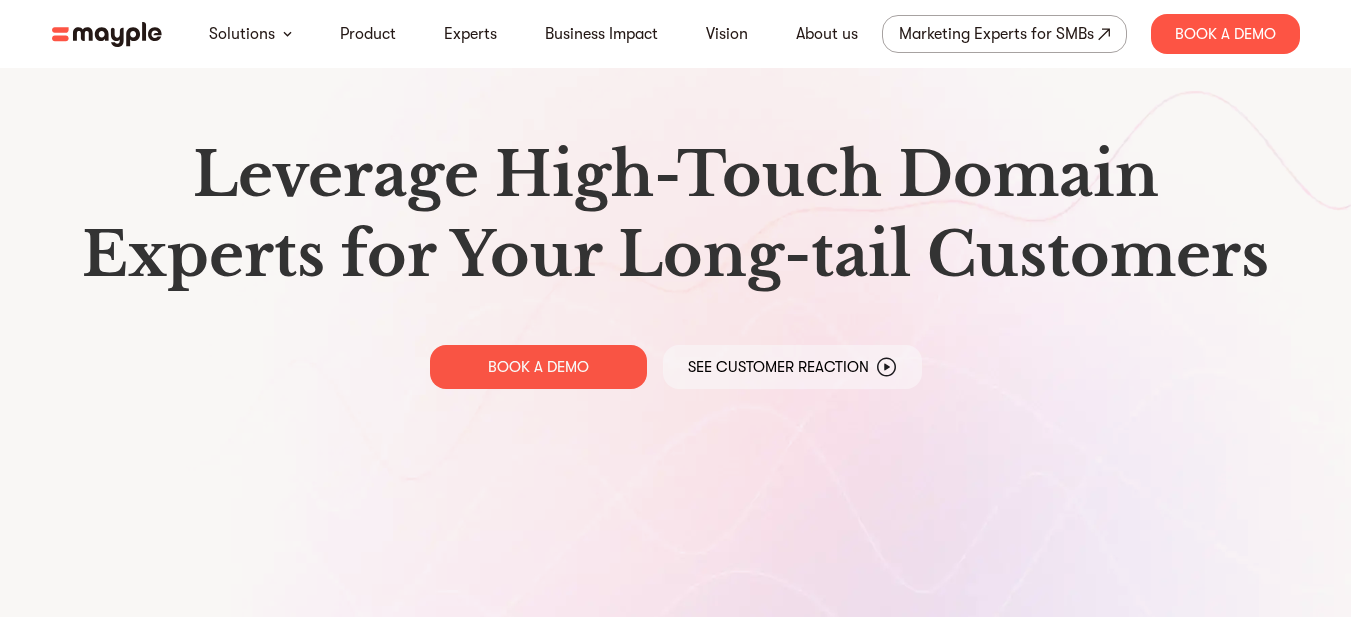 click at bounding box center [107, 34] 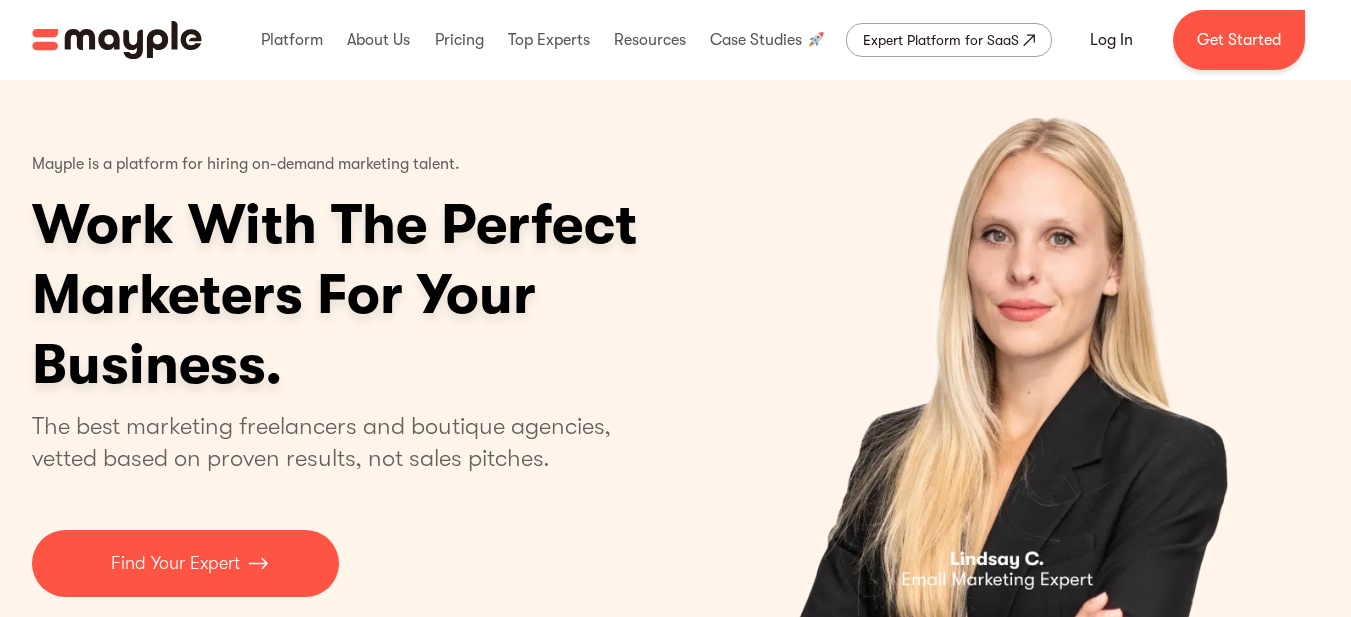 scroll, scrollTop: 0, scrollLeft: 0, axis: both 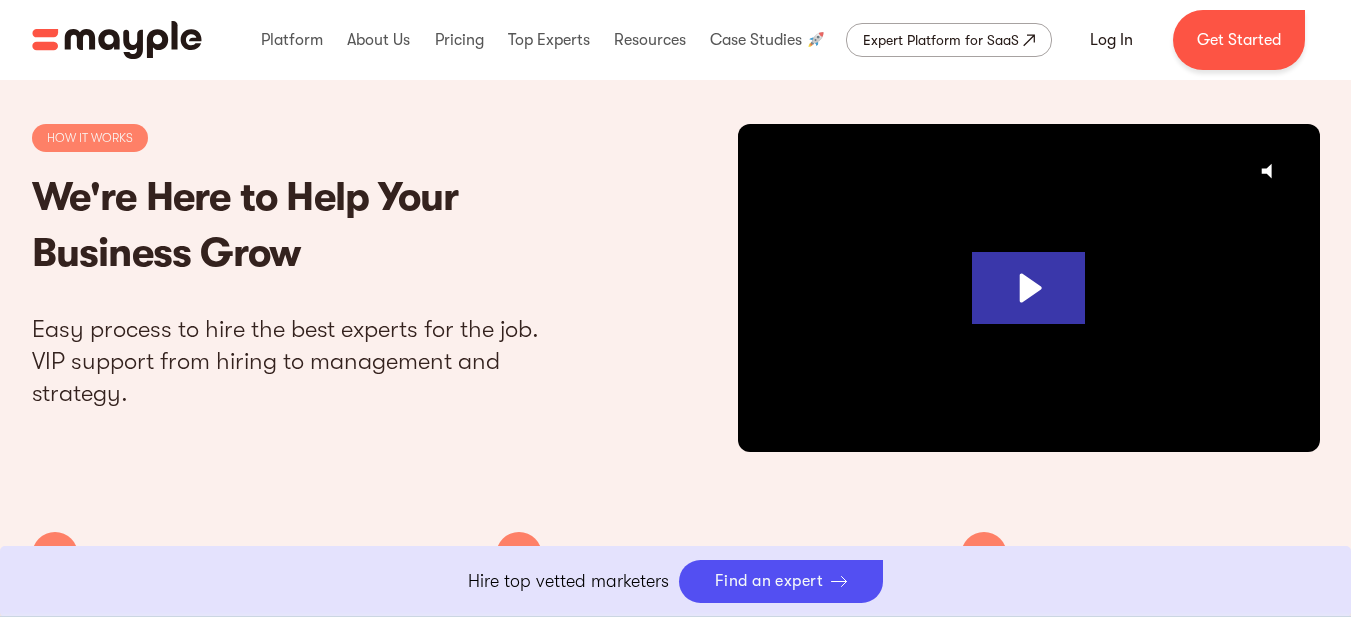 click on "HOW IT WORKS We're Here to Help Your Business Grow Easy process to hire the best experts for the job.  VIP support from hiring to management and strategy.
Click for sound
@keyframes VOLUME_SMALL_WAVE_FLASH {
0% { opacity: 0; }
33% { opacity: 1; }
66% { opacity: 1; }
100% { opacity: 0; }
}
@keyframes VOLUME_LARGE_WAVE_FLASH {
0% { opacity: 0; }
33% { opacity: 1; }
66% { opacity: 1; }
100% { opacity: 0; }
}
.volume__small-wave {
animation: VOLUME_SMALL_WAVE_FLASH 2s infinite;
opacity: 0;
}
.volume__large-wave {
animation: VOLUME_LARGE_WAVE_FLASH 2s infinite .3s;
opacity: 0;
}
2:42
1 Tell us about your business Let us know exactly what you need in our easy-to-fill brief and then hand over the hard work to us. 2 Get matched Our AI will tap into our 600+ global network of exhaustively vetted experts to identify the perfect match to seamlessly integrate with your business needs. 3 Manage your experts" at bounding box center (676, 426) 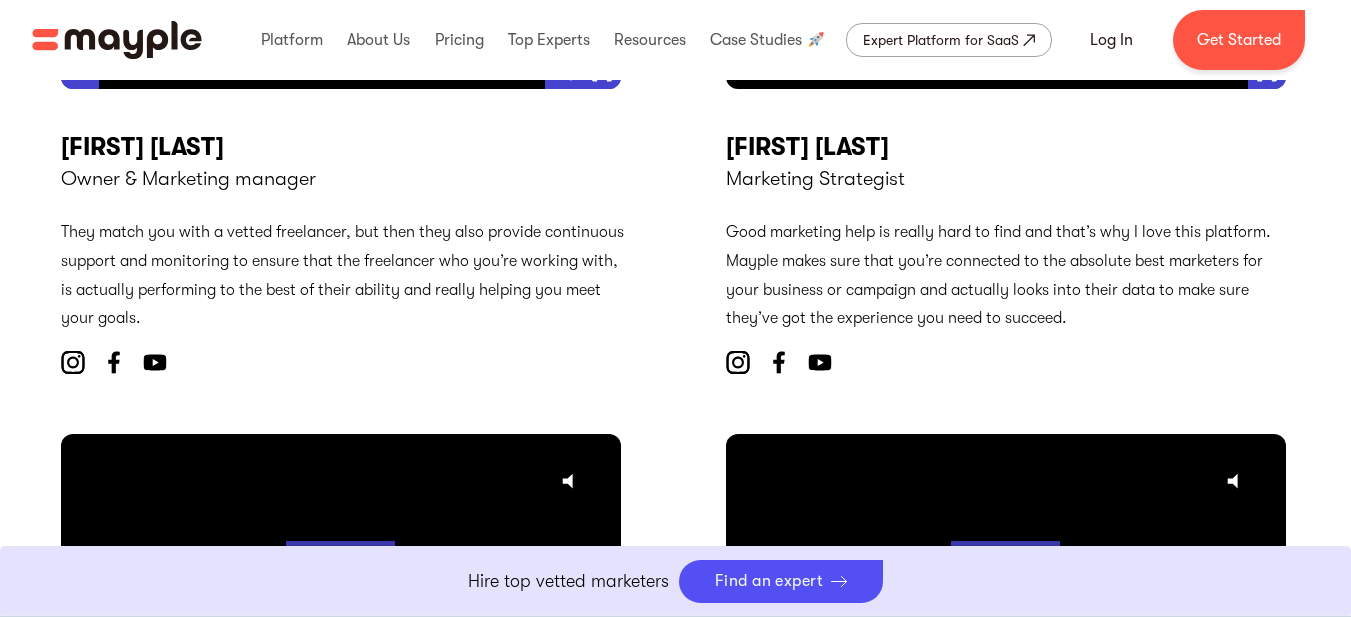 scroll, scrollTop: 7200, scrollLeft: 0, axis: vertical 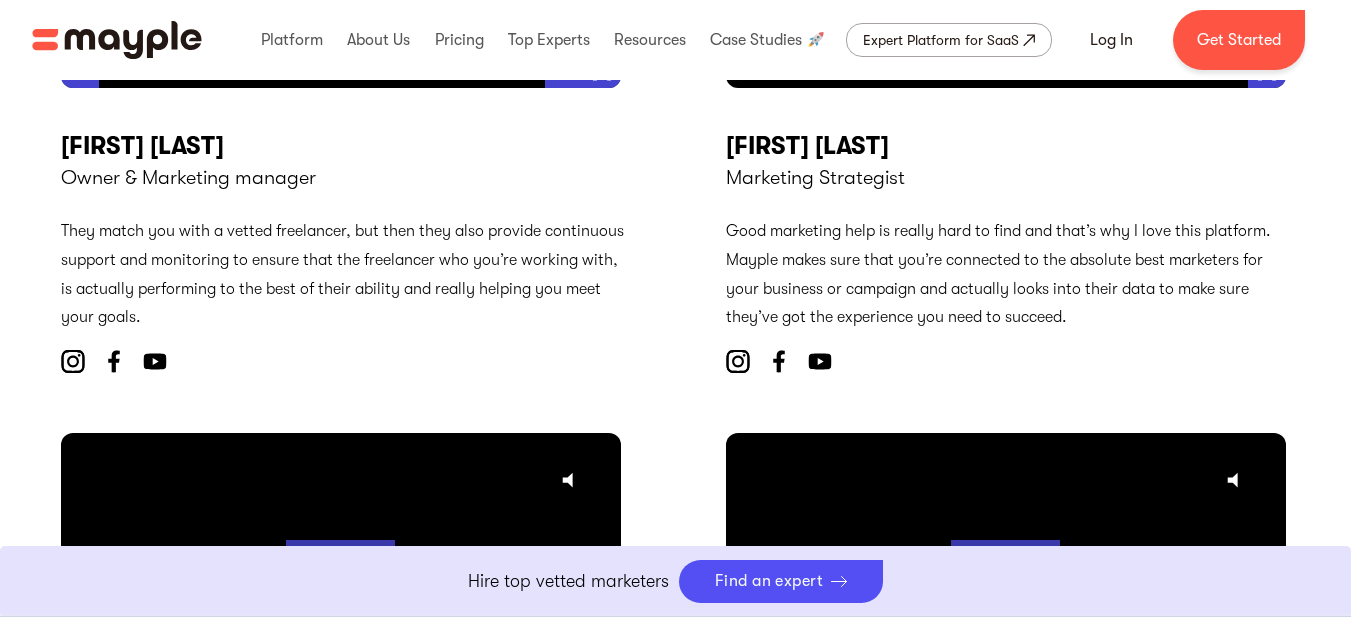 drag, startPoint x: 1034, startPoint y: 378, endPoint x: 954, endPoint y: 382, distance: 80.09994 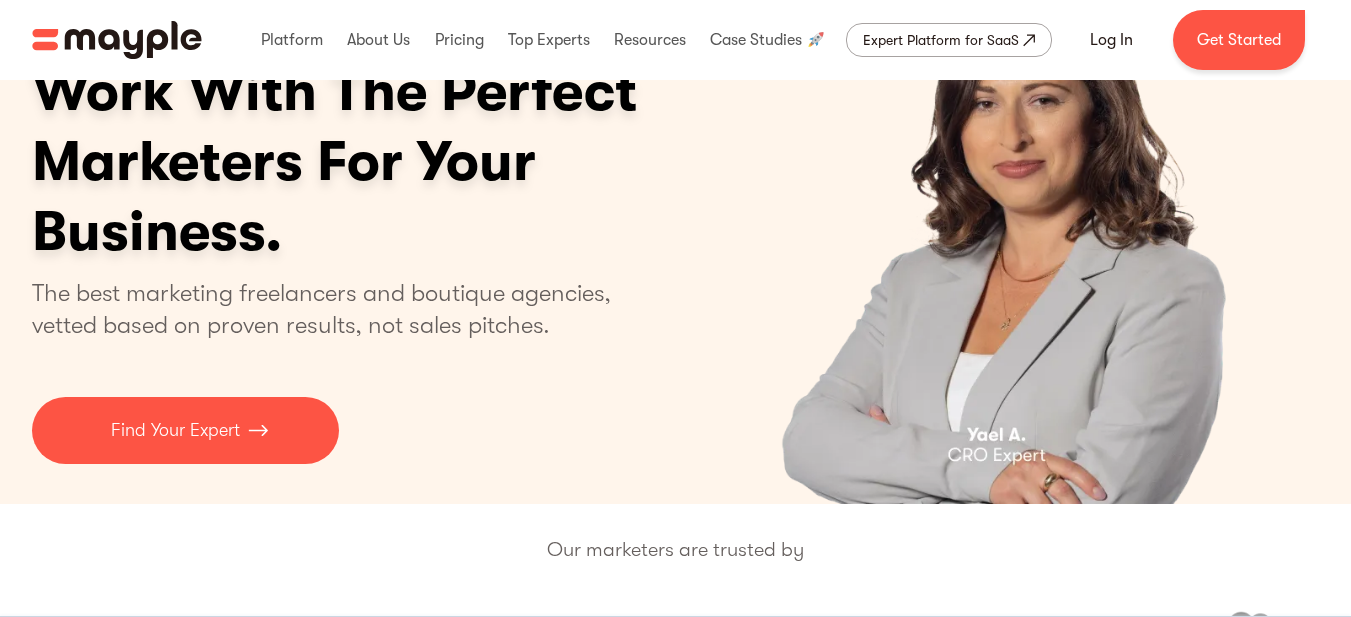 scroll, scrollTop: 0, scrollLeft: 0, axis: both 